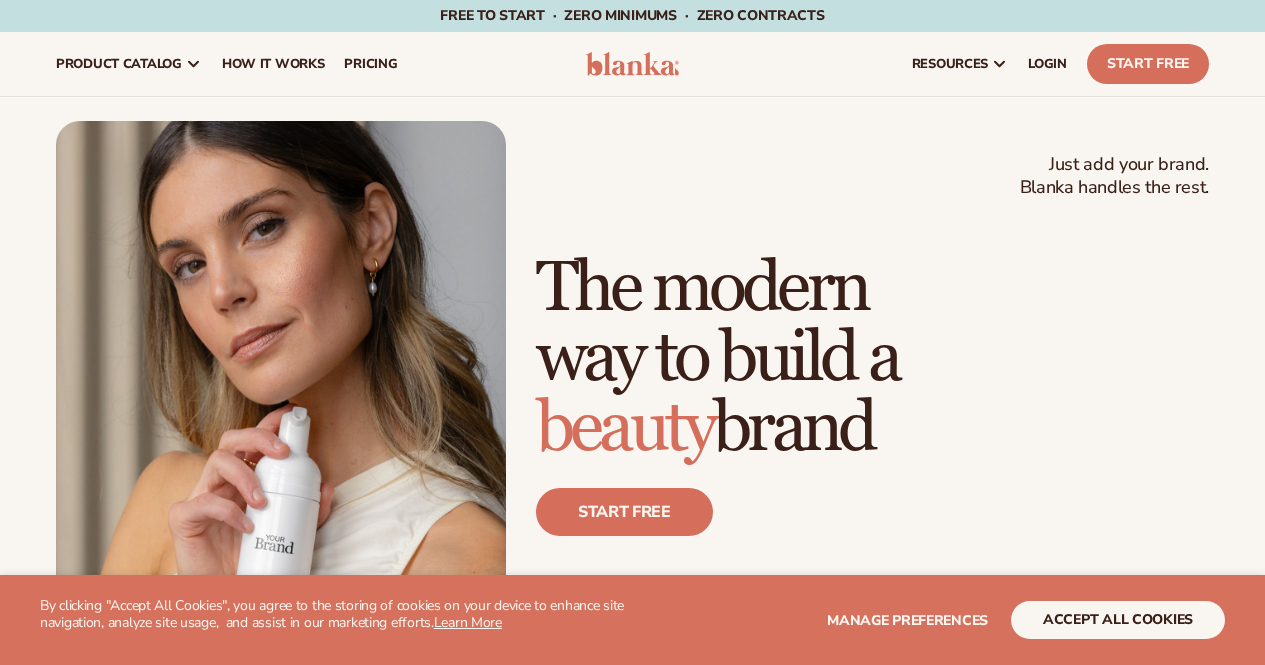 scroll, scrollTop: 0, scrollLeft: 0, axis: both 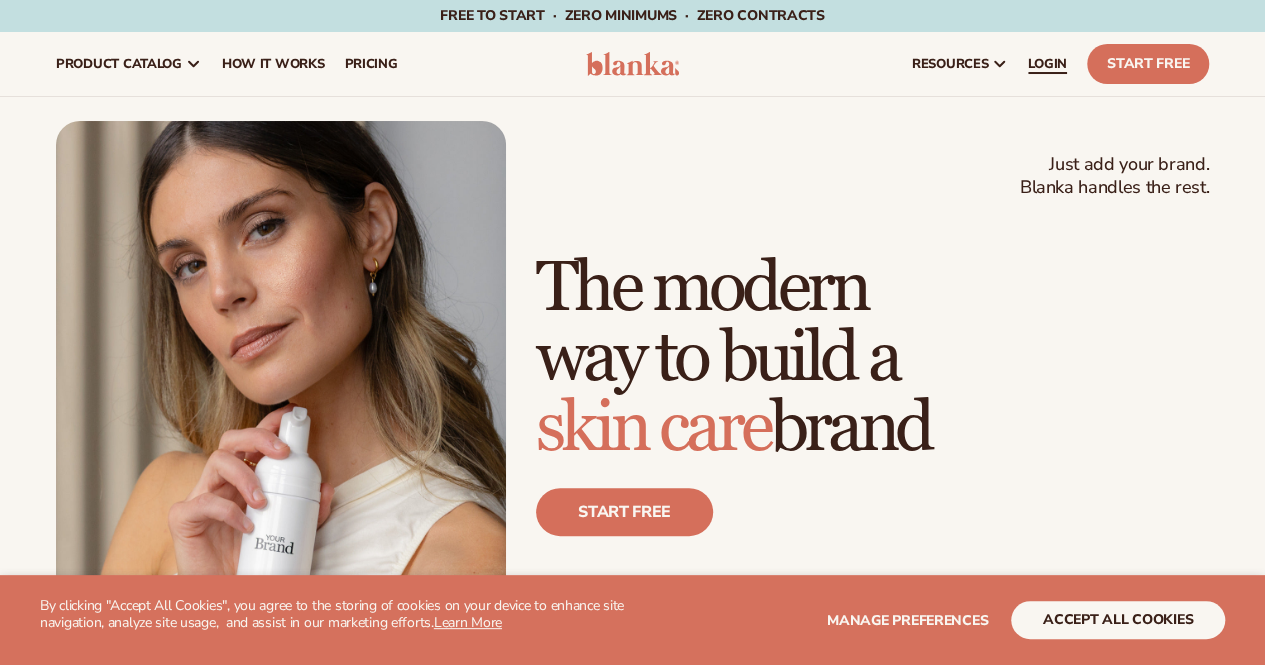 click on "LOGIN" at bounding box center (1047, 64) 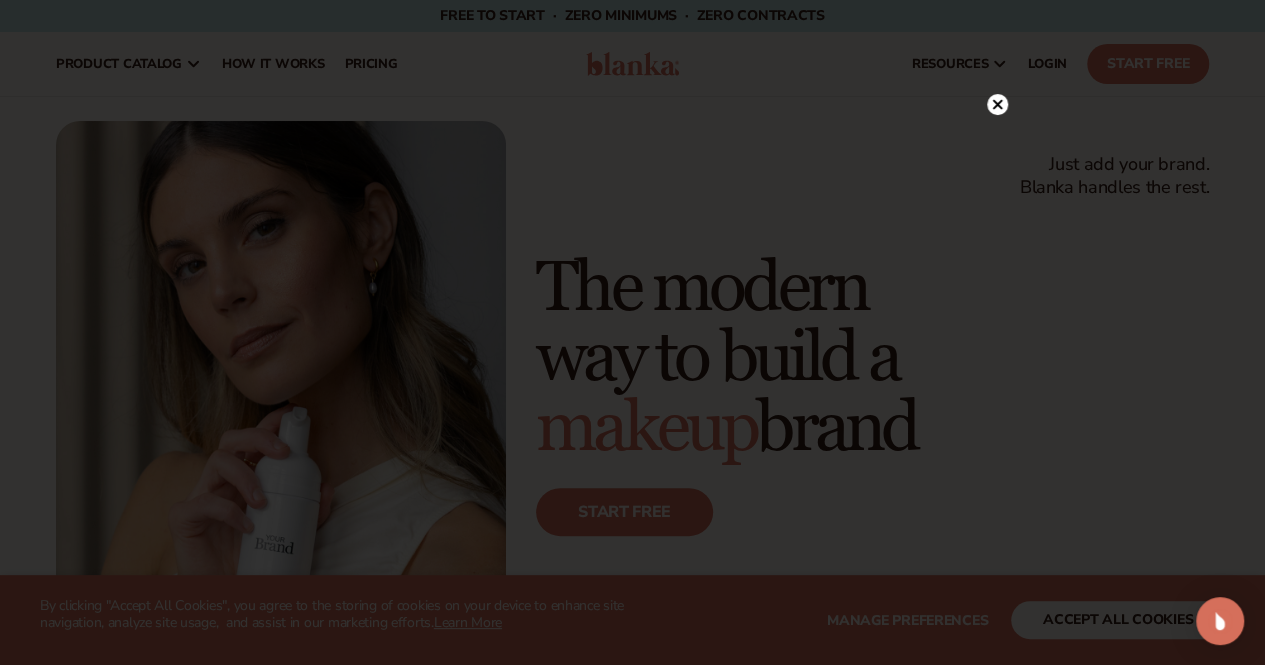 click 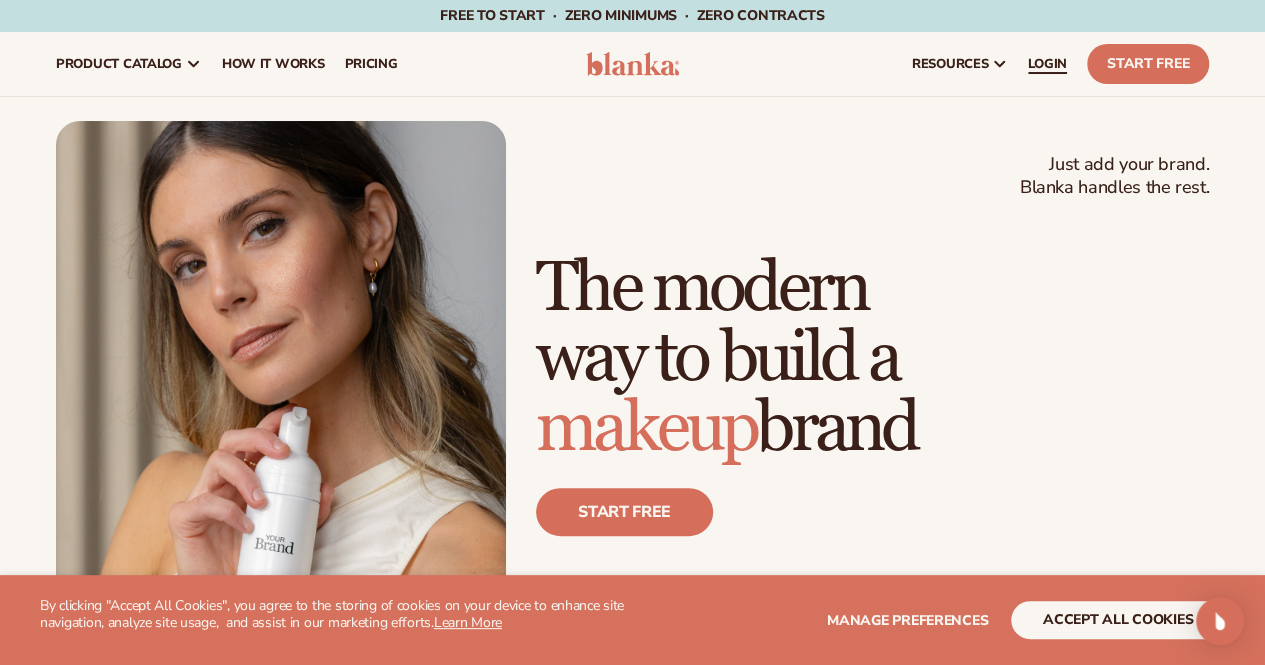 click on "LOGIN" at bounding box center (1047, 64) 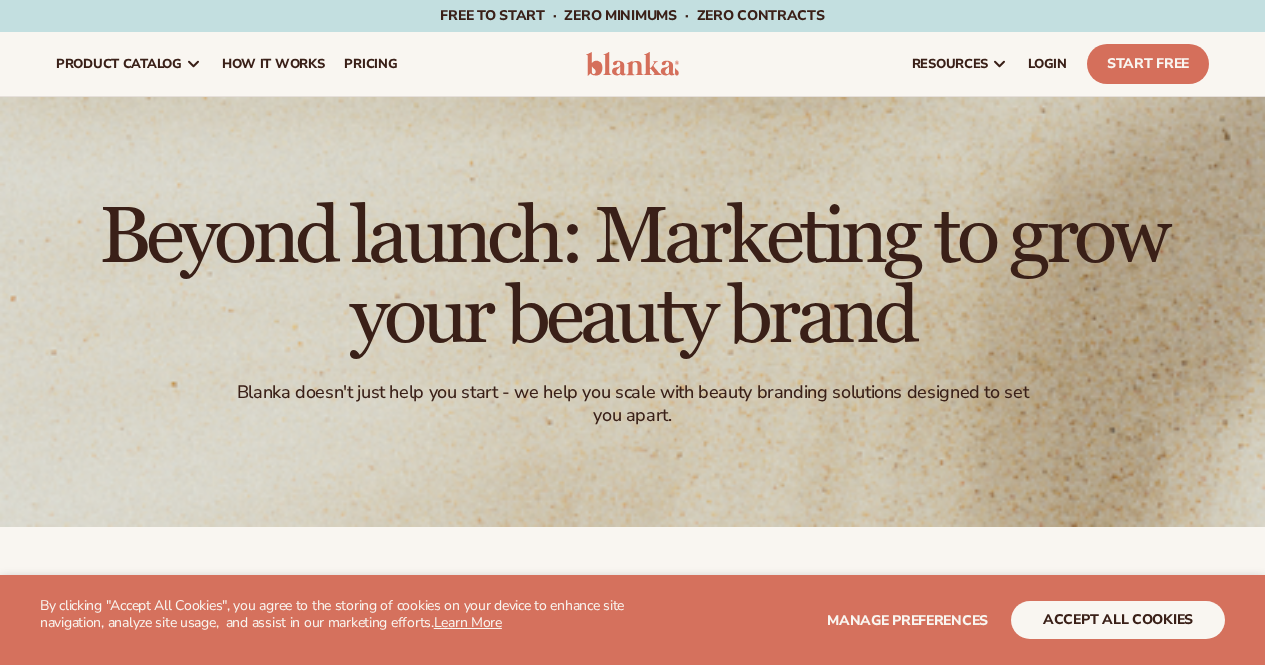 scroll, scrollTop: 0, scrollLeft: 0, axis: both 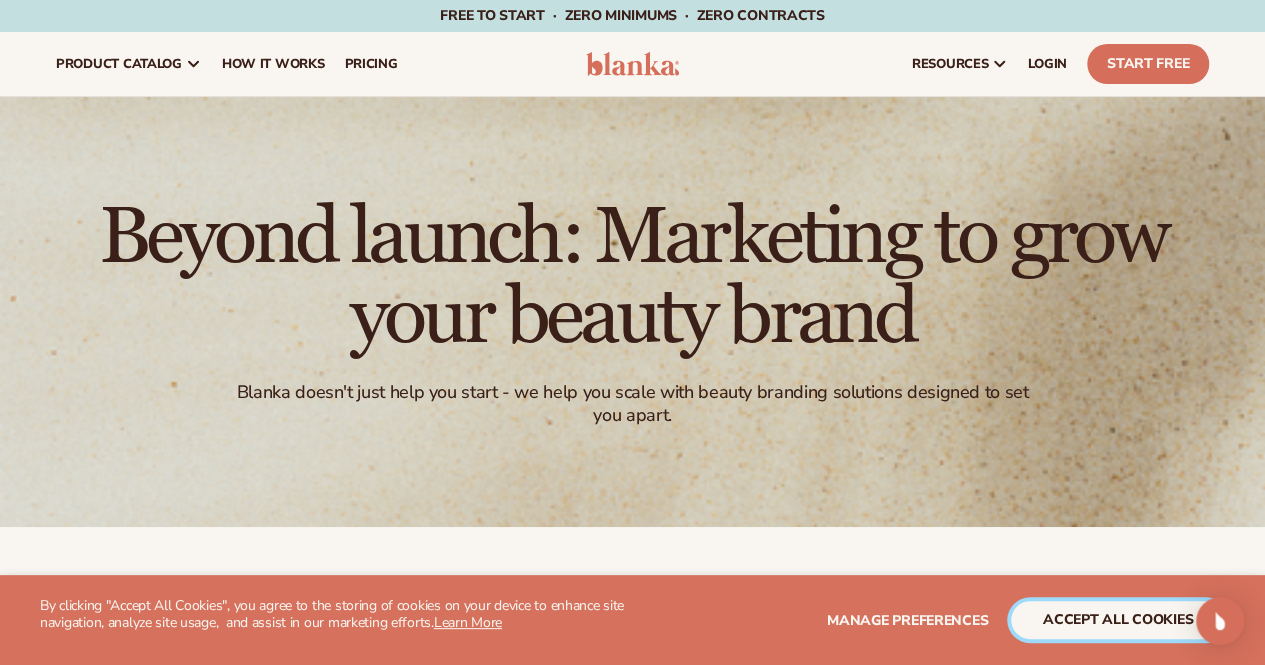 click on "accept all cookies" at bounding box center [1118, 620] 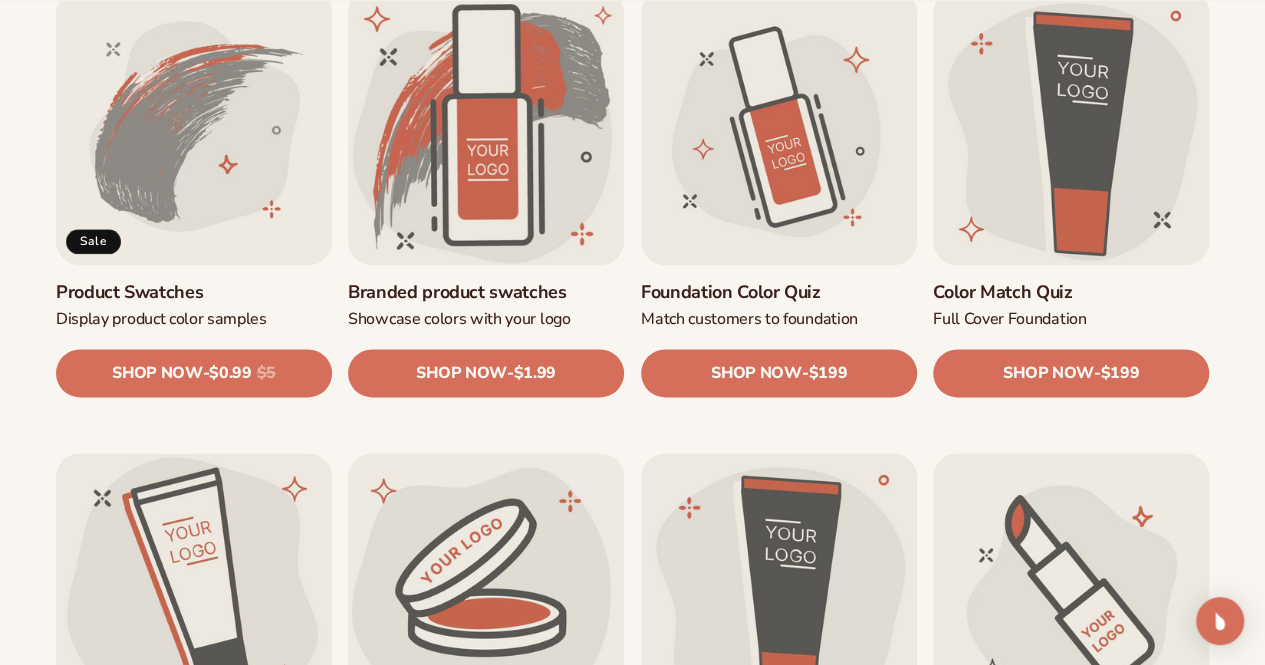 scroll, scrollTop: 1197, scrollLeft: 0, axis: vertical 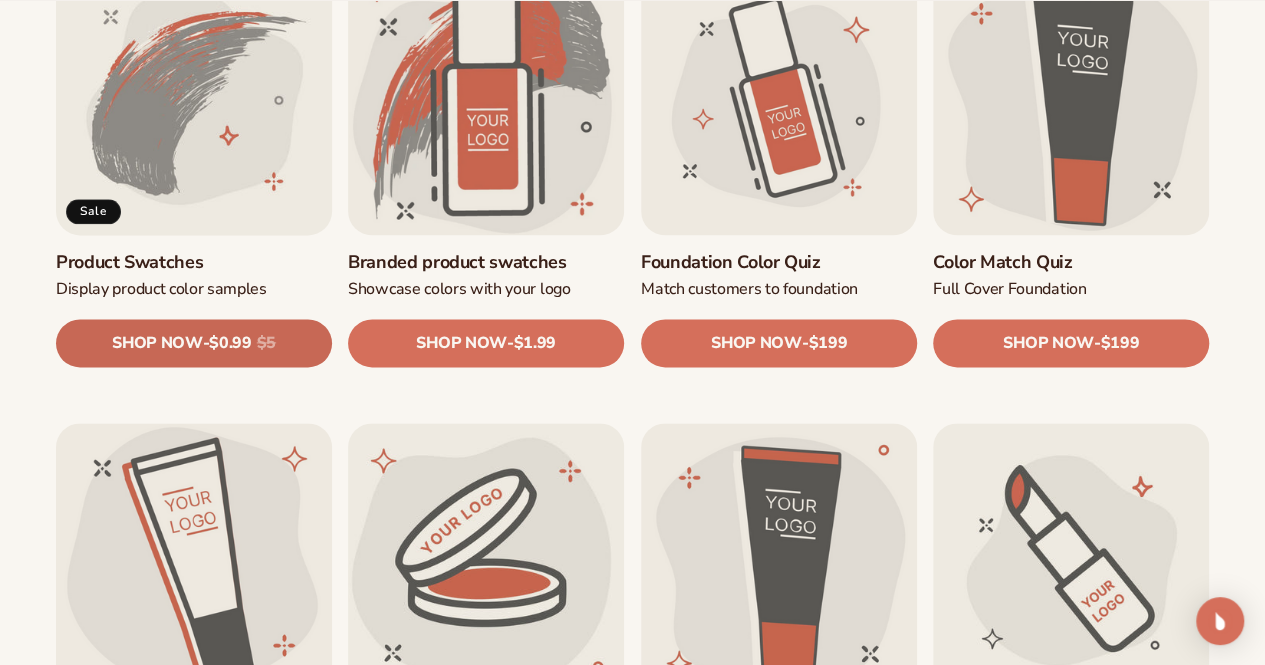 click on "SHOP NOW
-
Regular price
$0.99
Sale price
$0.99
Regular price
$5
Unit price
/
per" at bounding box center [194, 343] 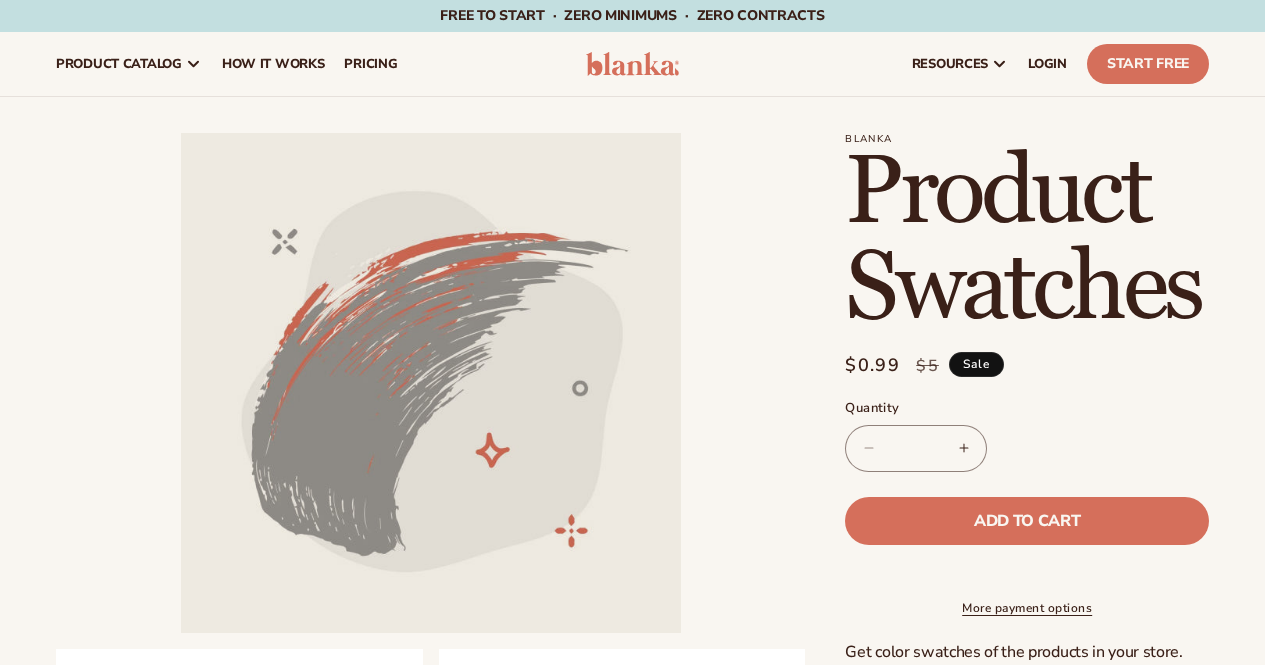 scroll, scrollTop: 0, scrollLeft: 0, axis: both 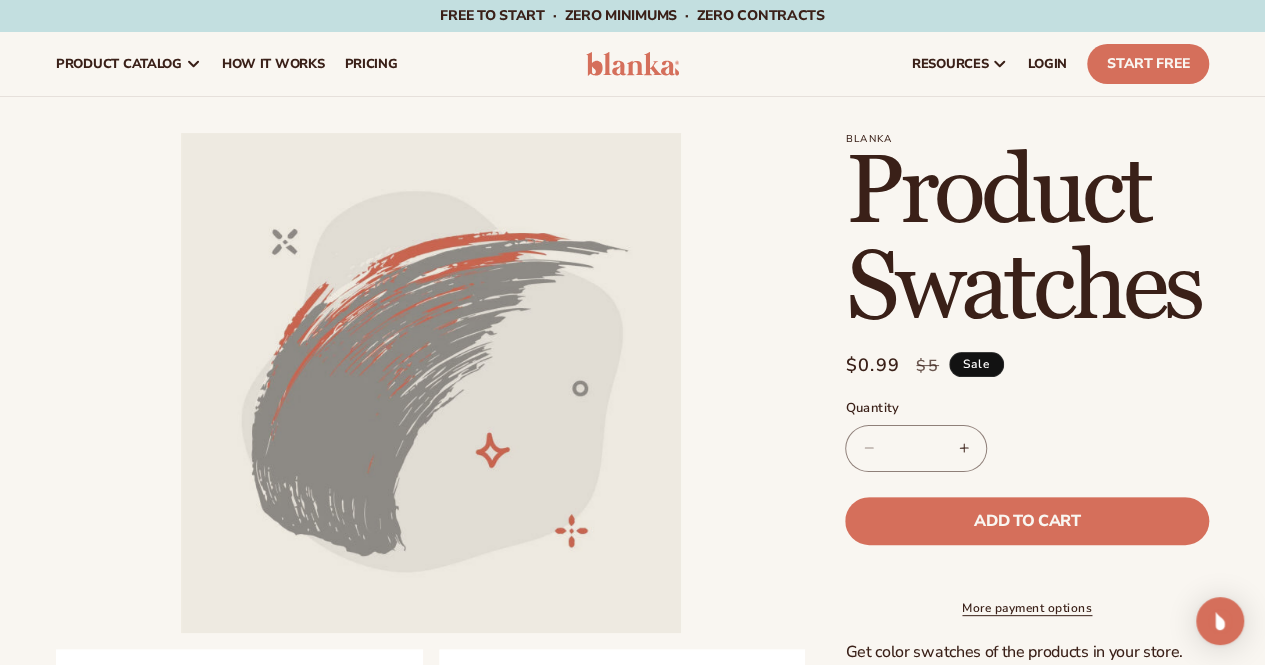 click on "Increase quantity for Product Swatches" at bounding box center [963, 448] 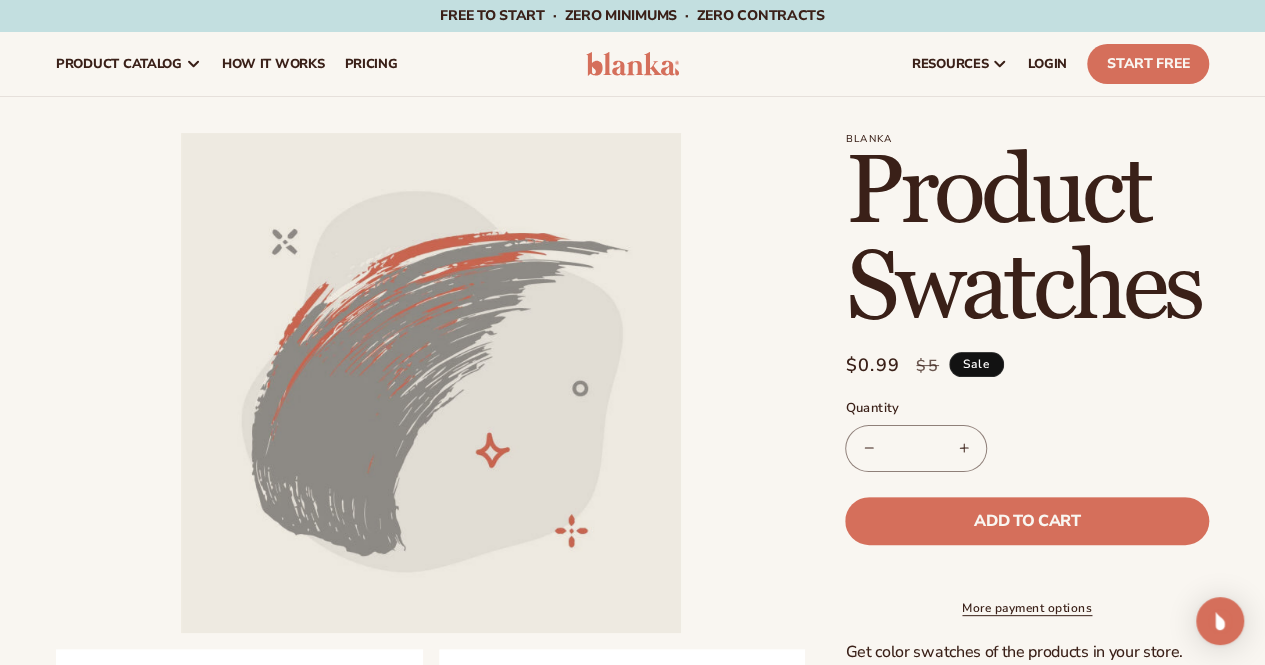 click on "Increase quantity for Product Swatches" at bounding box center (963, 448) 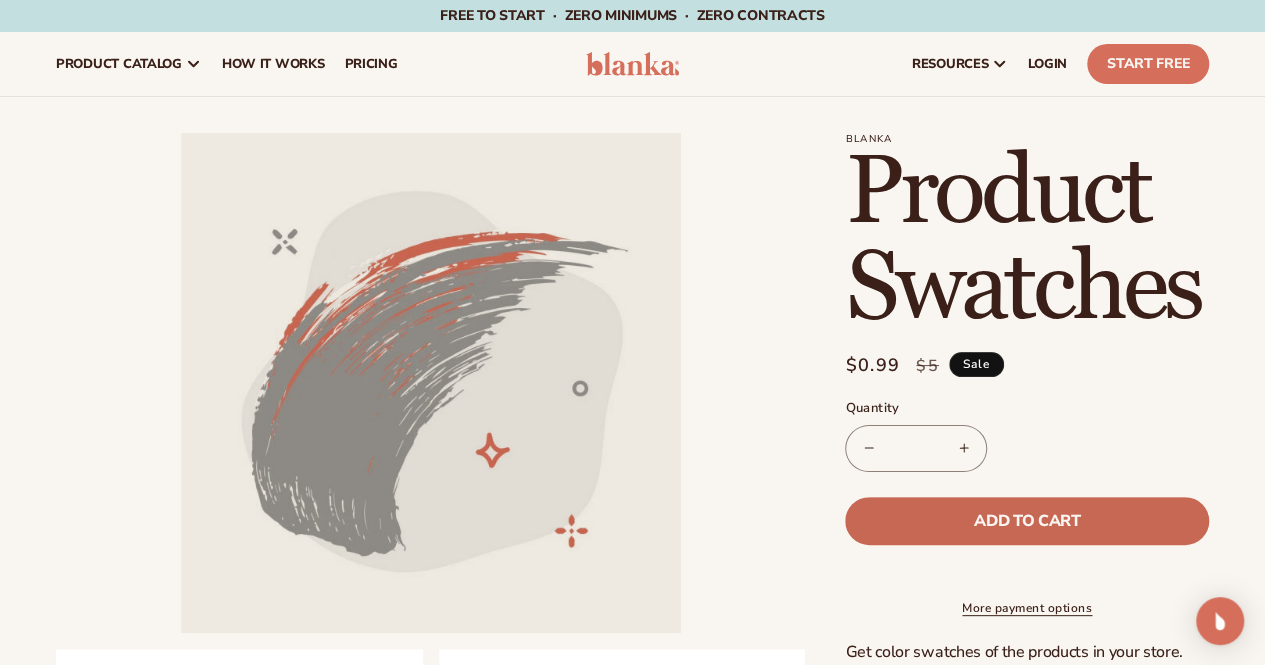 click on "Add to cart" at bounding box center (1027, 521) 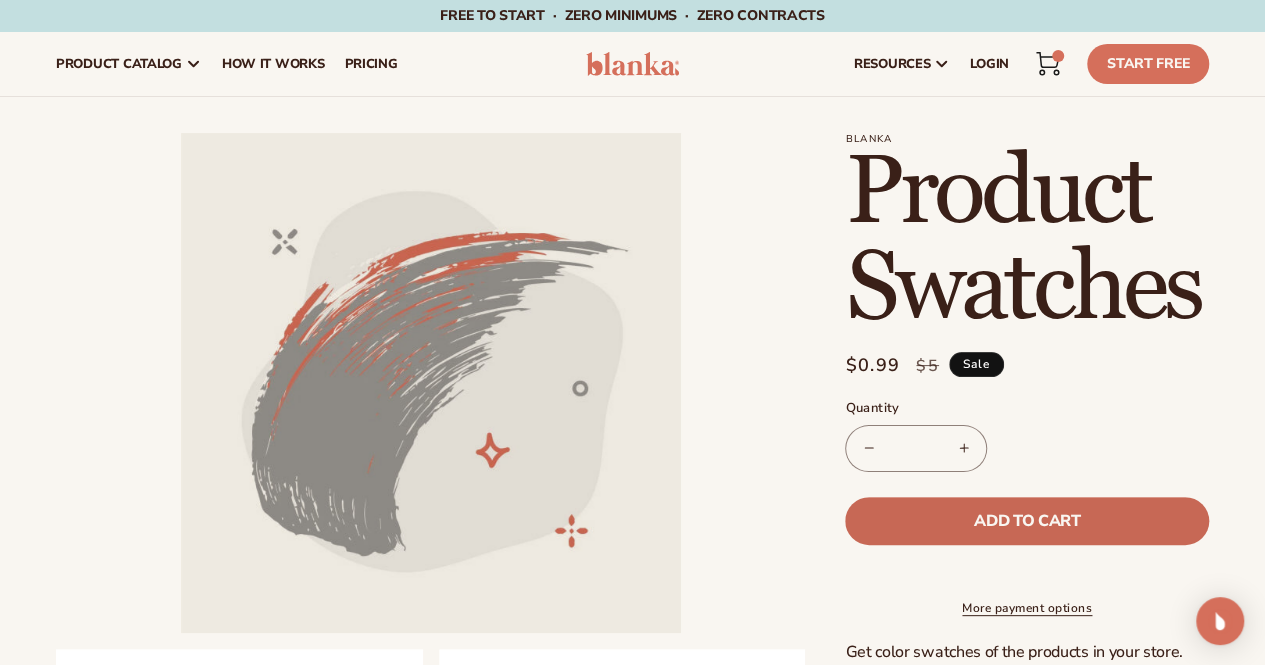 type on "*" 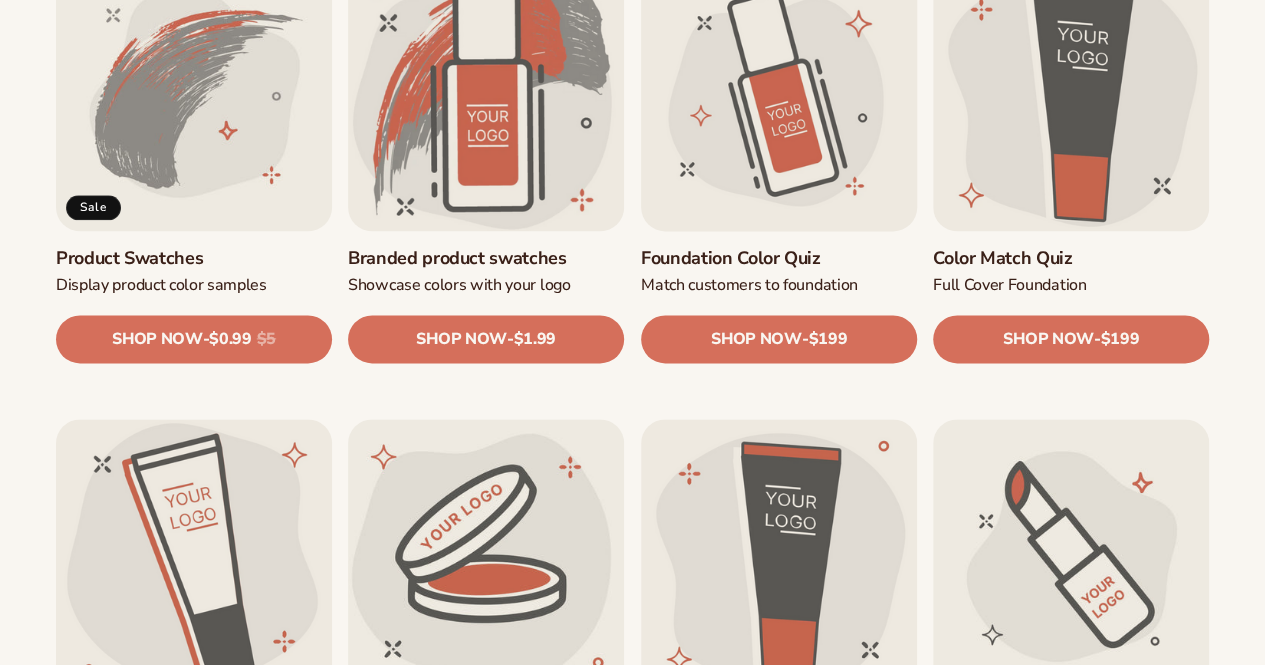 scroll, scrollTop: 1201, scrollLeft: 0, axis: vertical 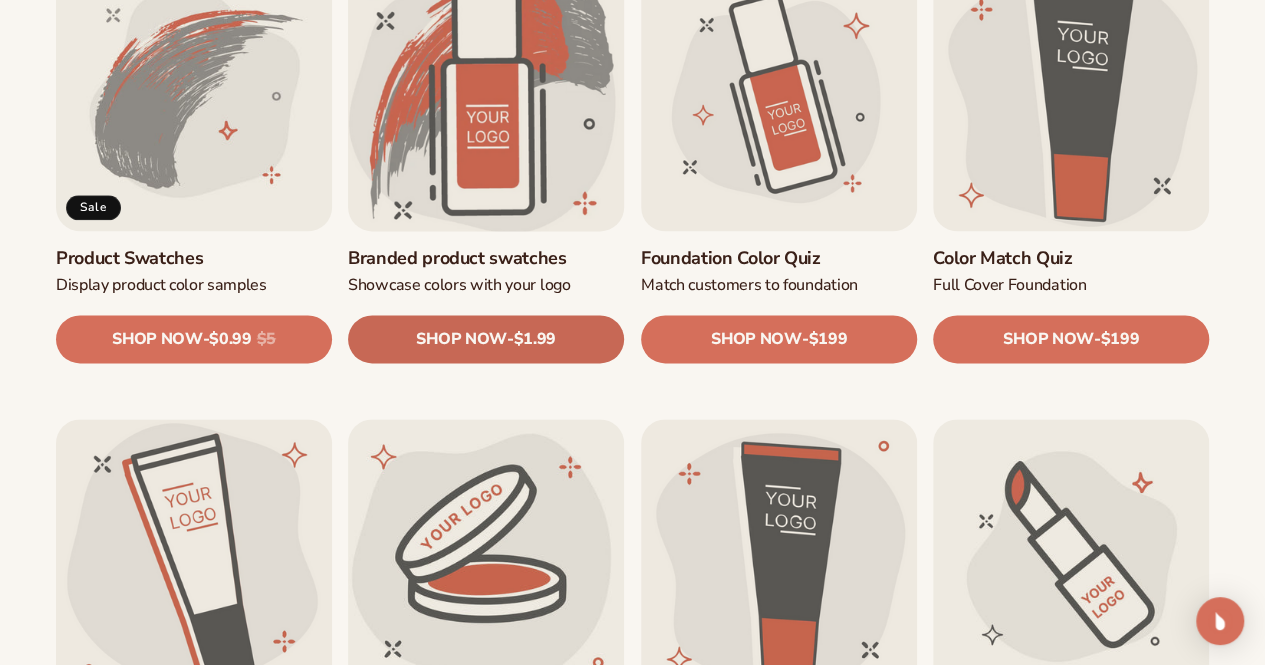 click on "SHOP NOW
-
Regular price
$1.99
Sale price
$1.99
Regular price
Unit price
/
per" at bounding box center (486, 339) 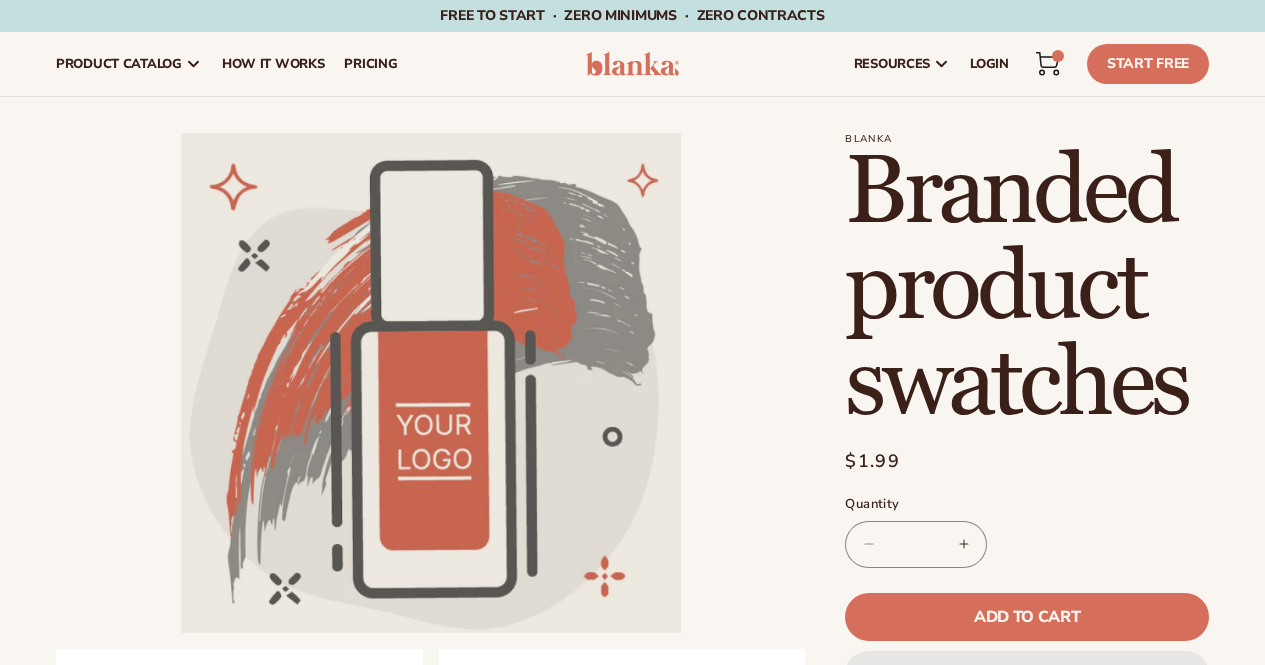 scroll, scrollTop: 0, scrollLeft: 0, axis: both 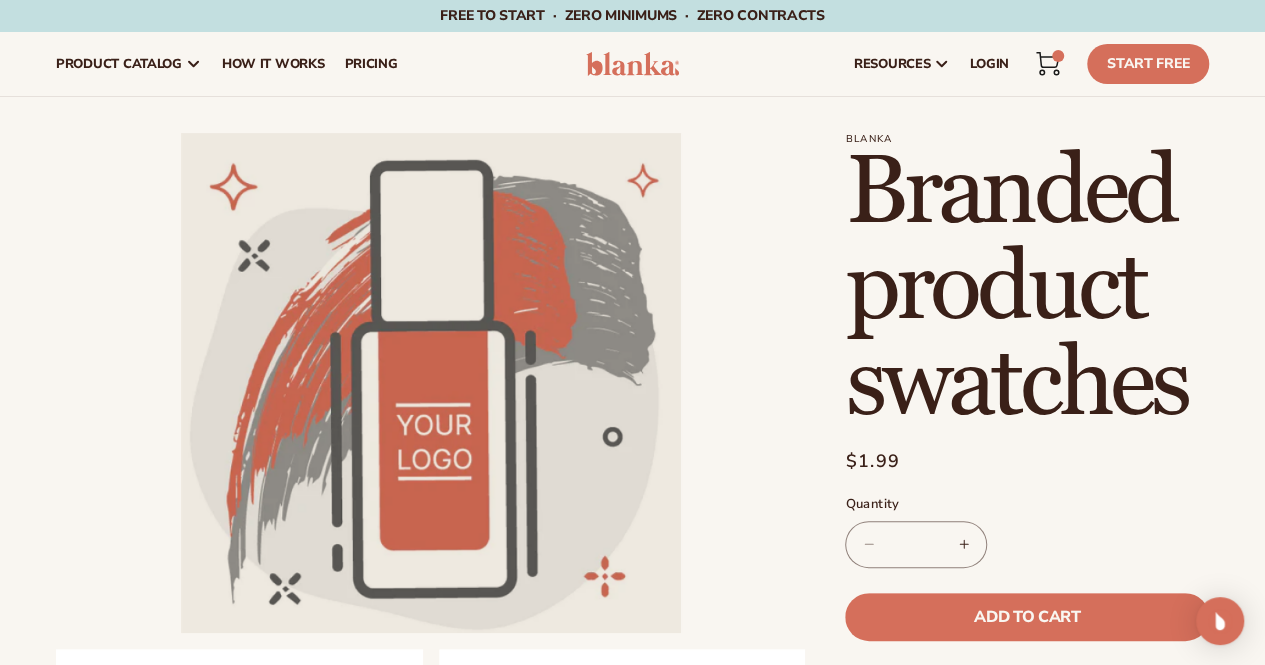 click on "Increase quantity for Branded product swatches" at bounding box center [963, 544] 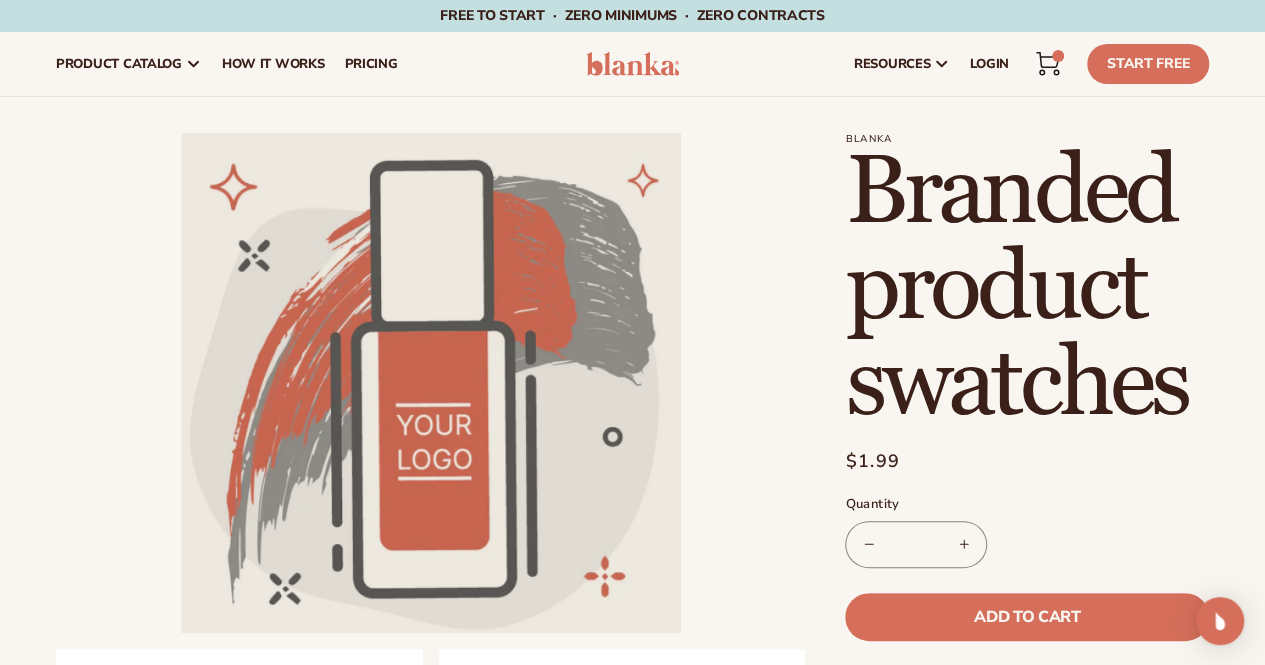click on "Increase quantity for Branded product swatches" at bounding box center [963, 544] 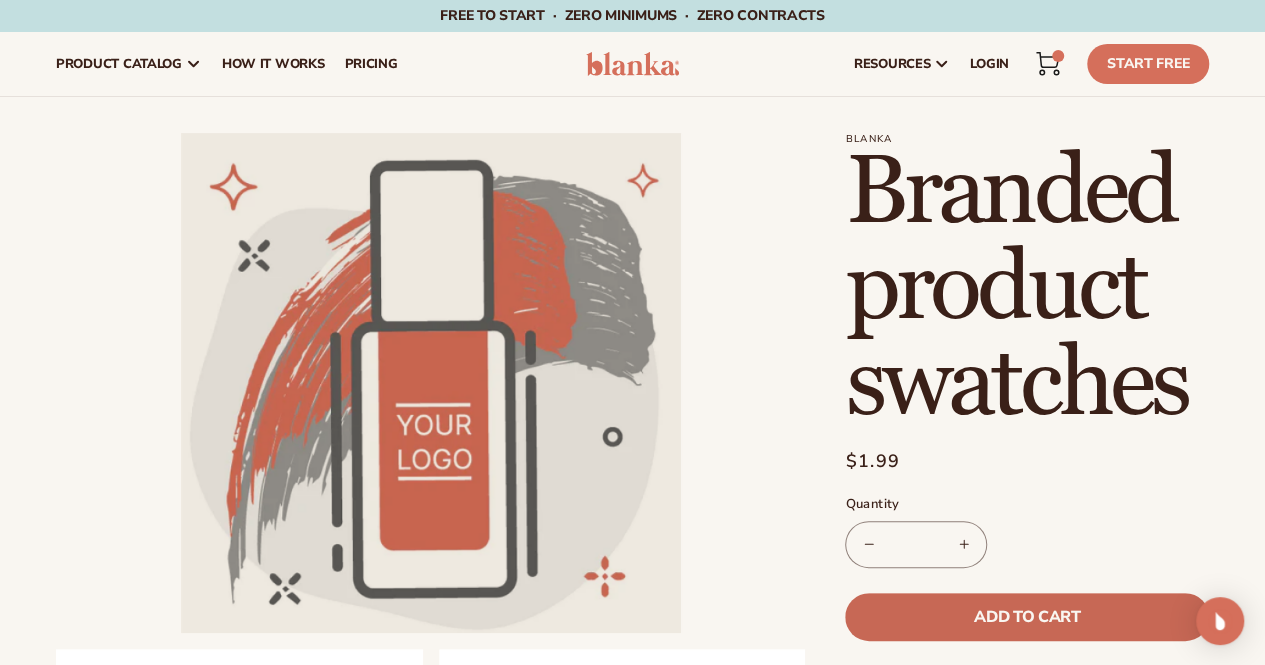 click on "Add to cart" at bounding box center (1027, 617) 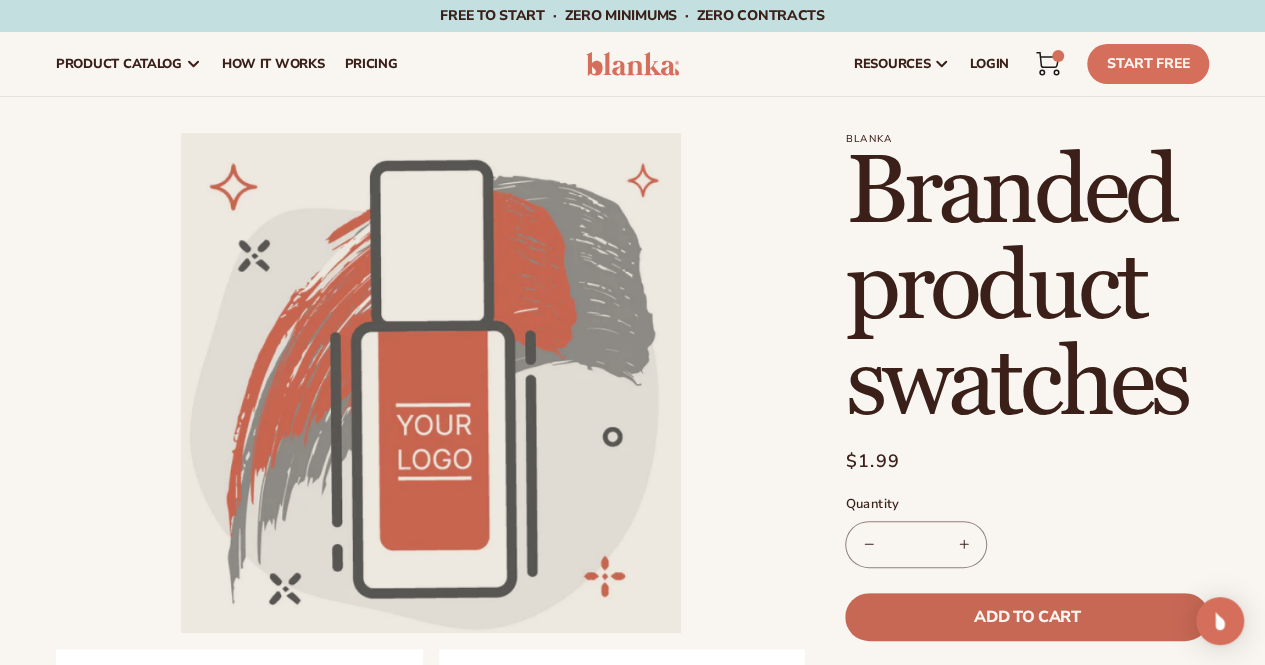 type on "*" 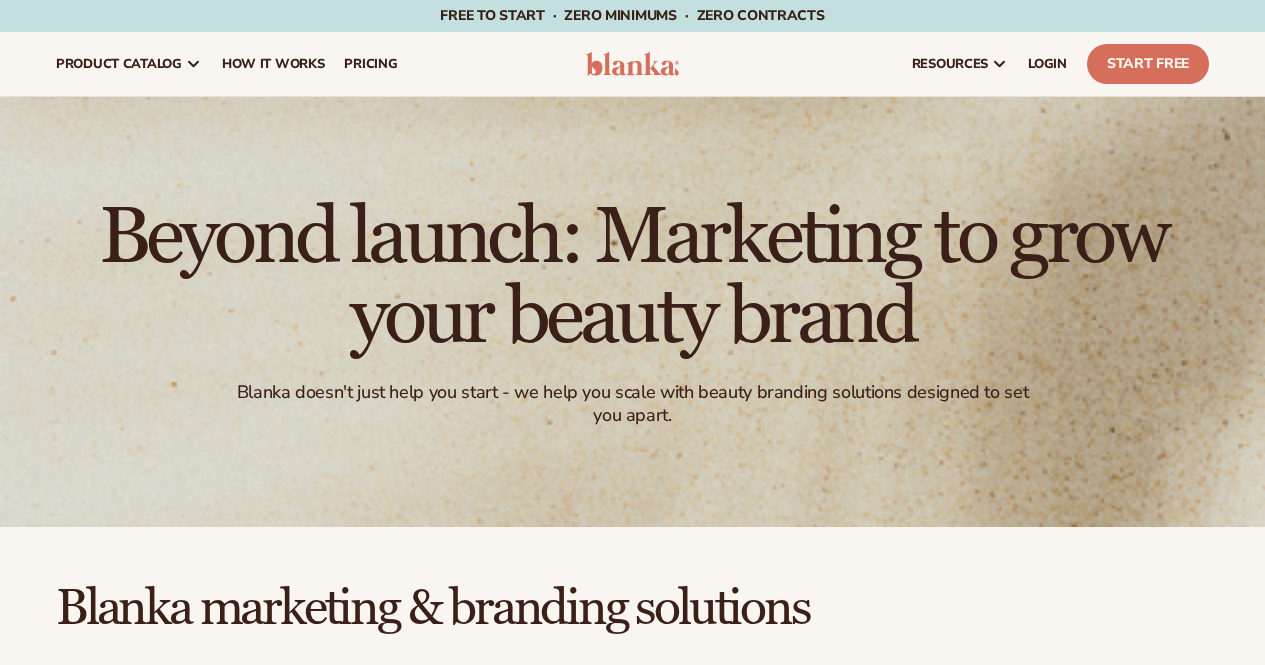 scroll, scrollTop: 1201, scrollLeft: 0, axis: vertical 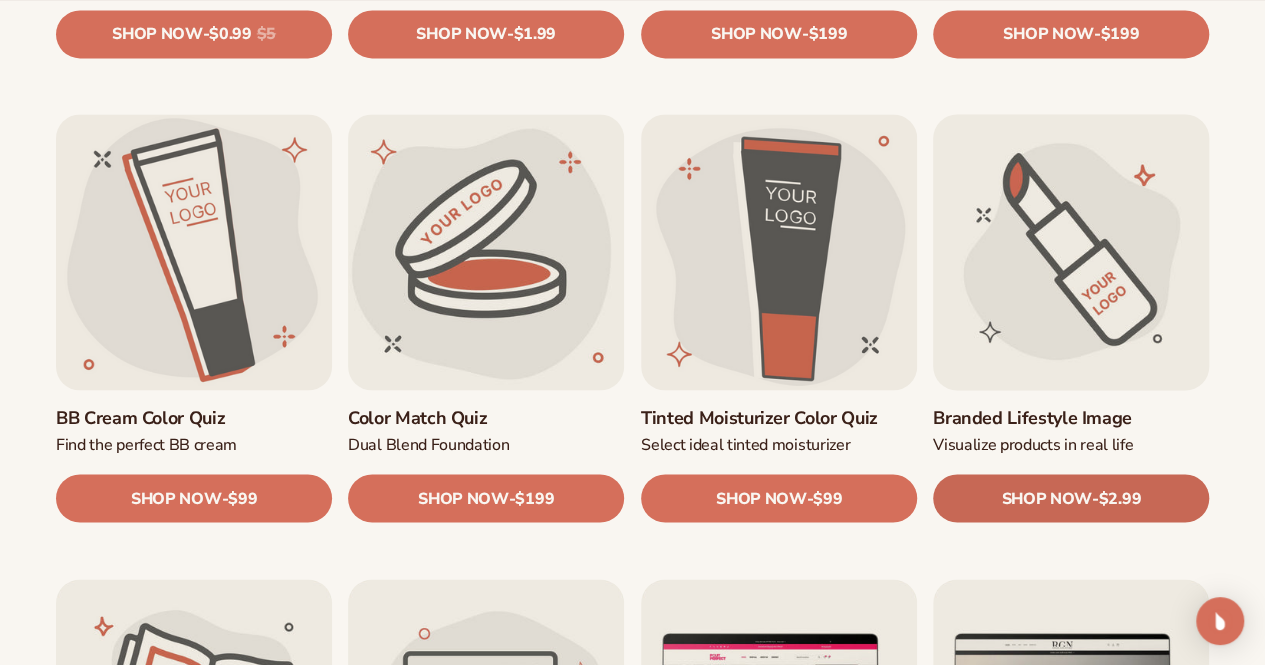click on "SHOP NOW" at bounding box center (1046, 498) 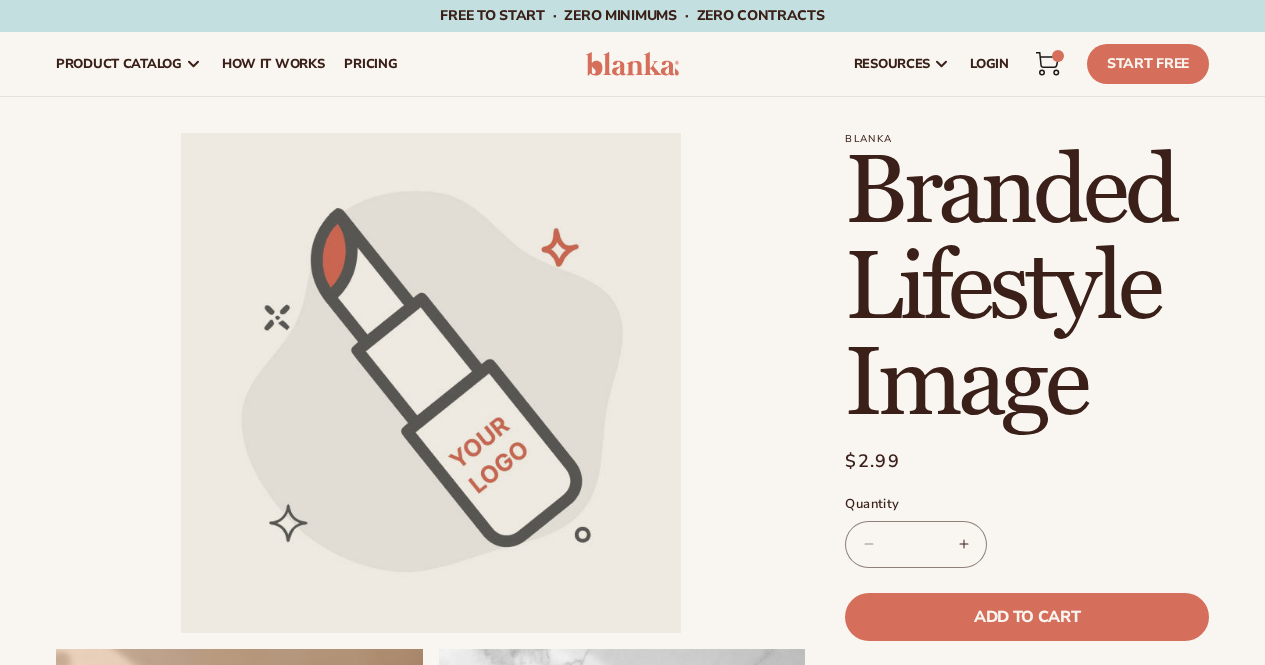scroll, scrollTop: 0, scrollLeft: 0, axis: both 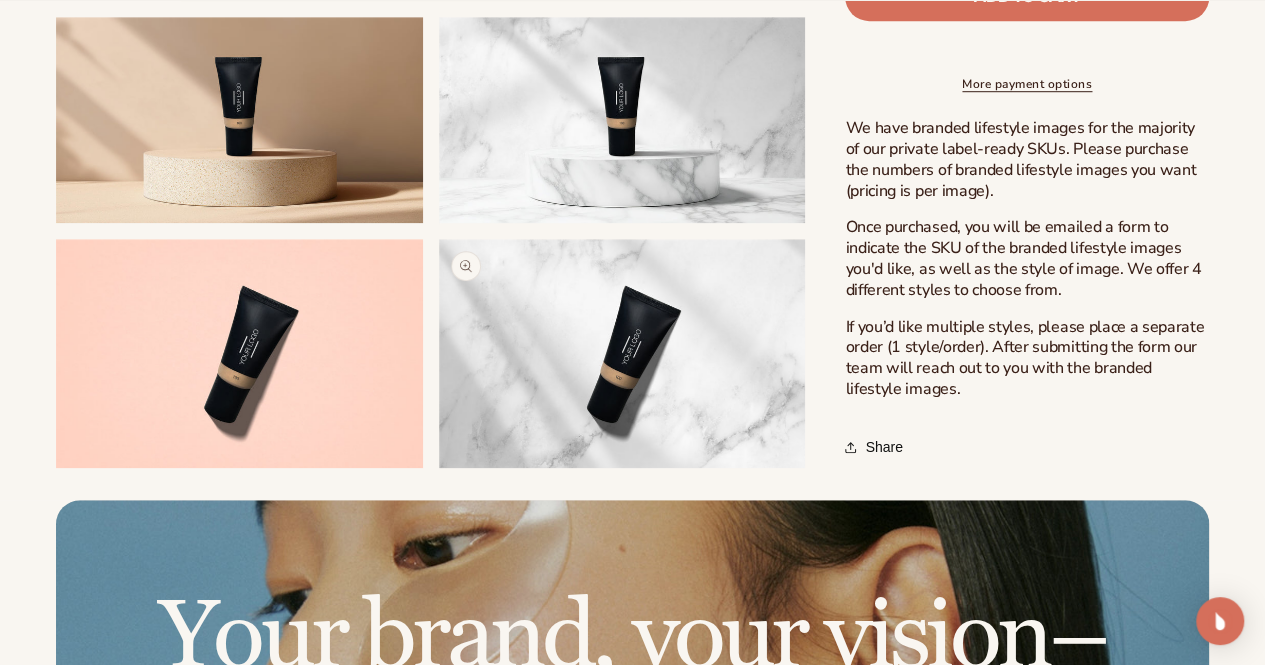 click on "Open media 5 in modal" at bounding box center (439, 468) 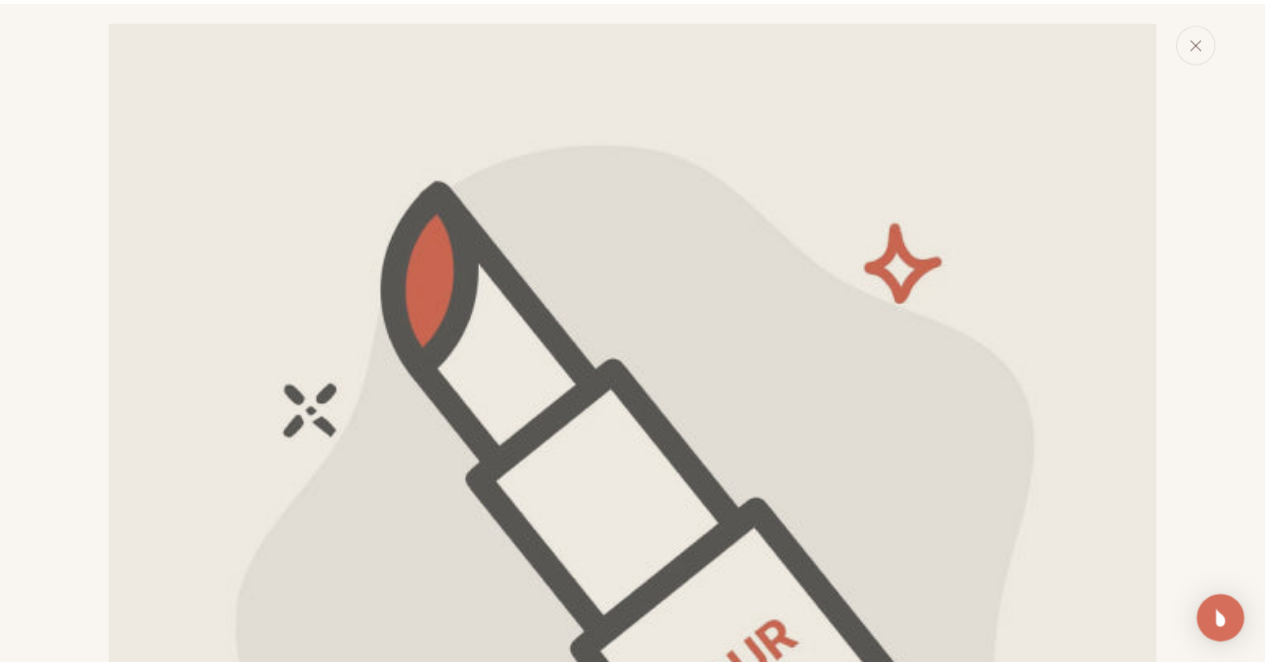 scroll, scrollTop: 2953, scrollLeft: 0, axis: vertical 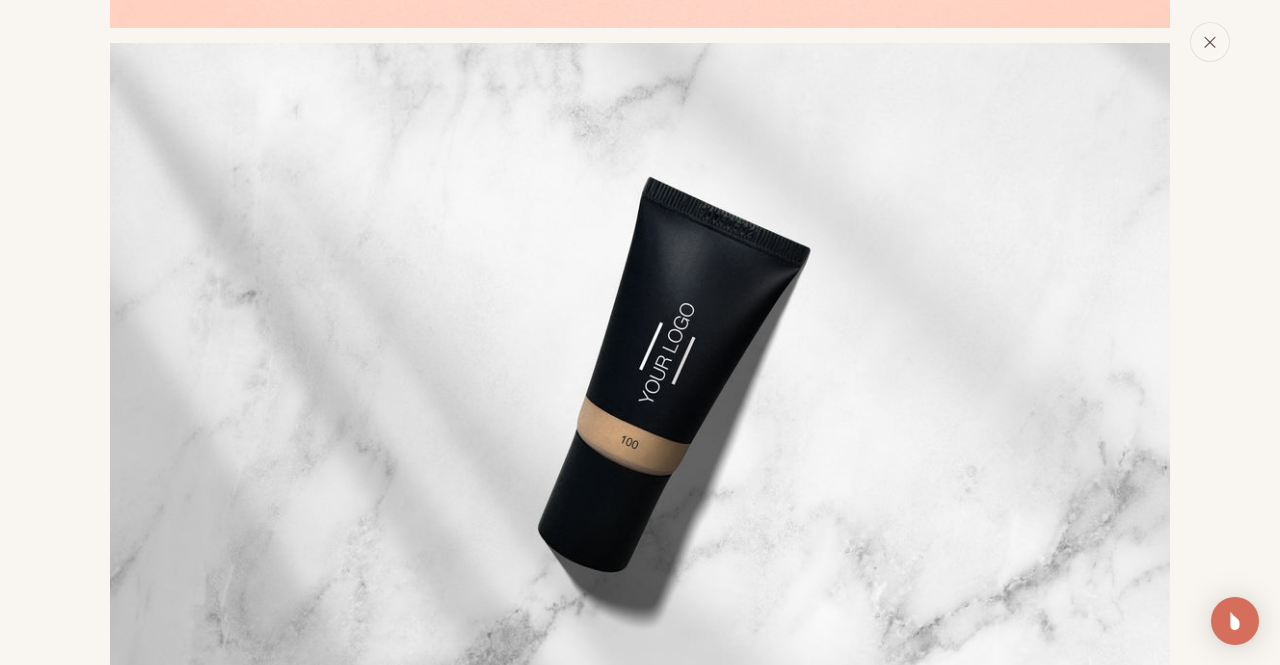 click 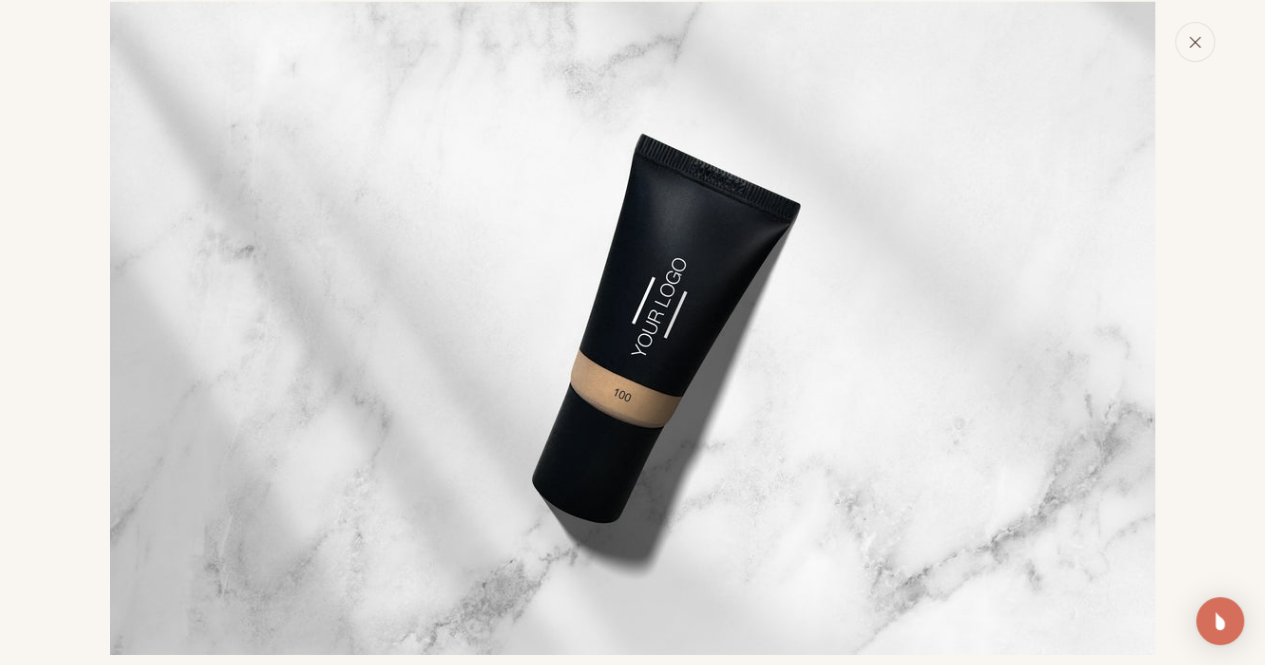 scroll, scrollTop: 2904, scrollLeft: 0, axis: vertical 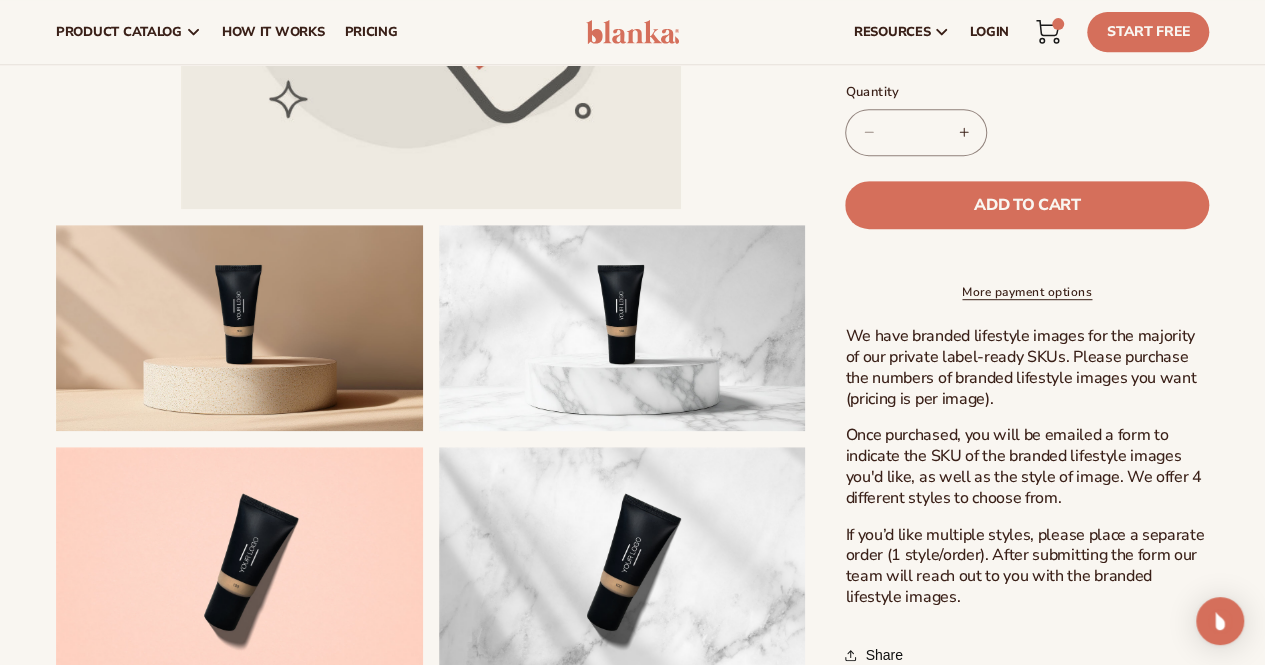click on "Increase quantity for Branded Lifestyle Image" at bounding box center [963, 131] 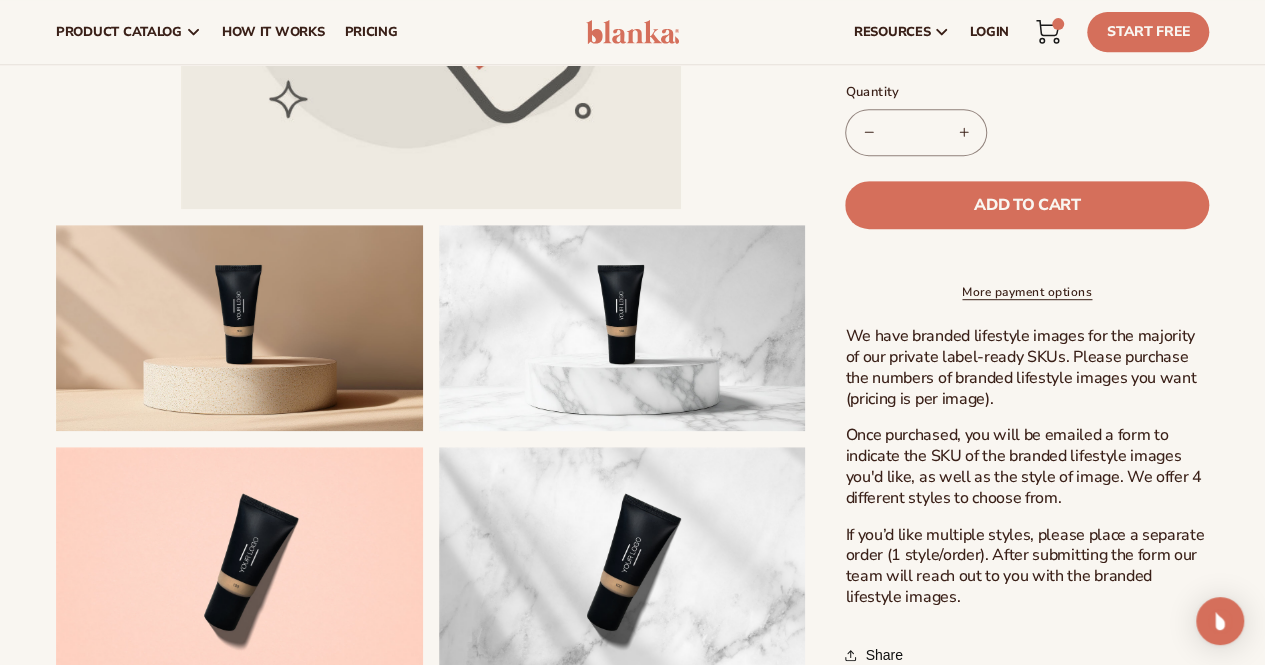 click on "Increase quantity for Branded Lifestyle Image" at bounding box center [963, 131] 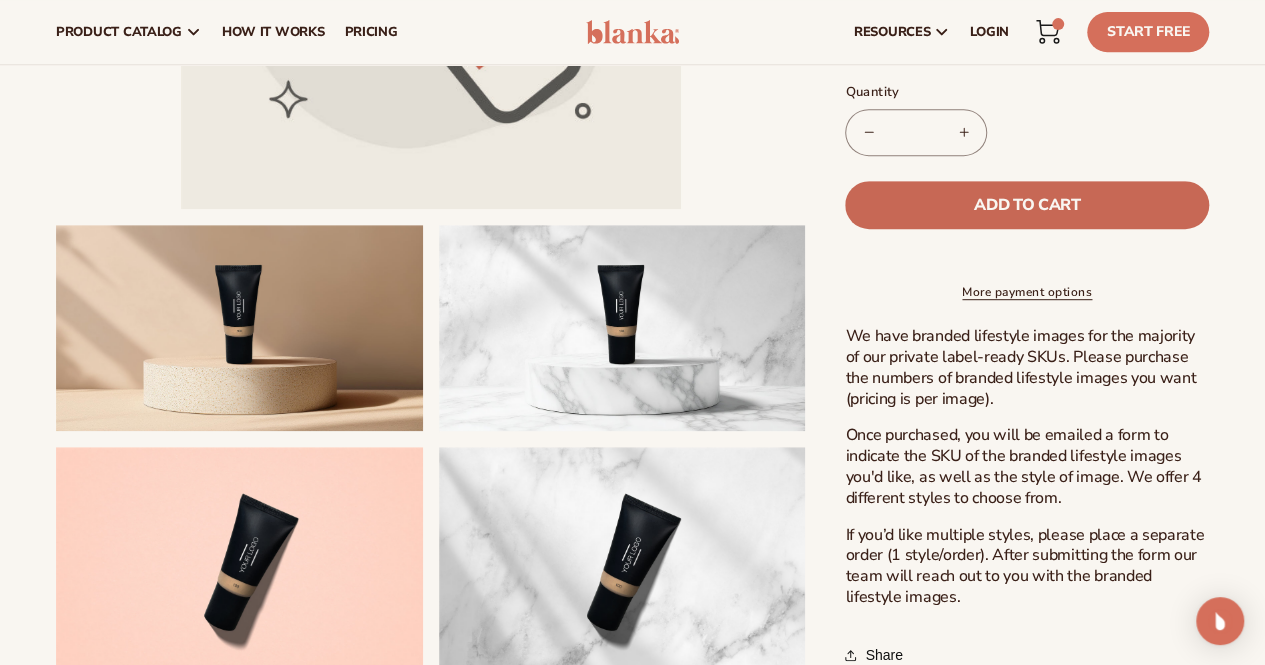click on "Add to cart" at bounding box center [1027, 204] 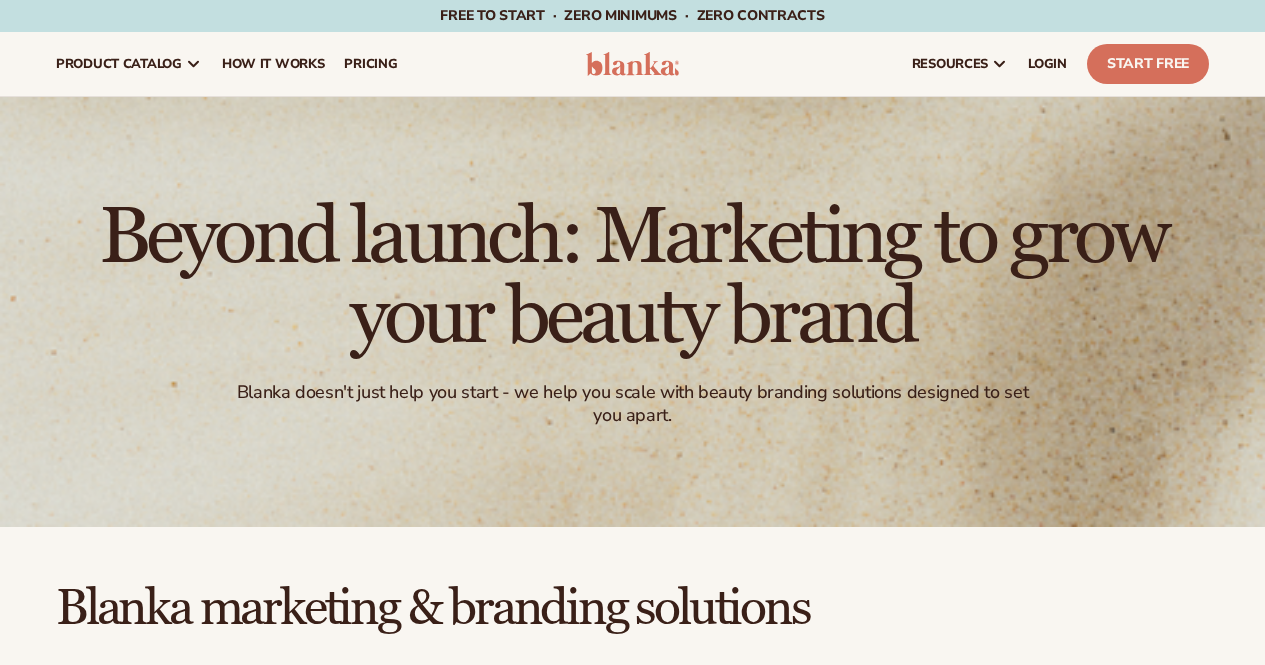 scroll, scrollTop: 1506, scrollLeft: 0, axis: vertical 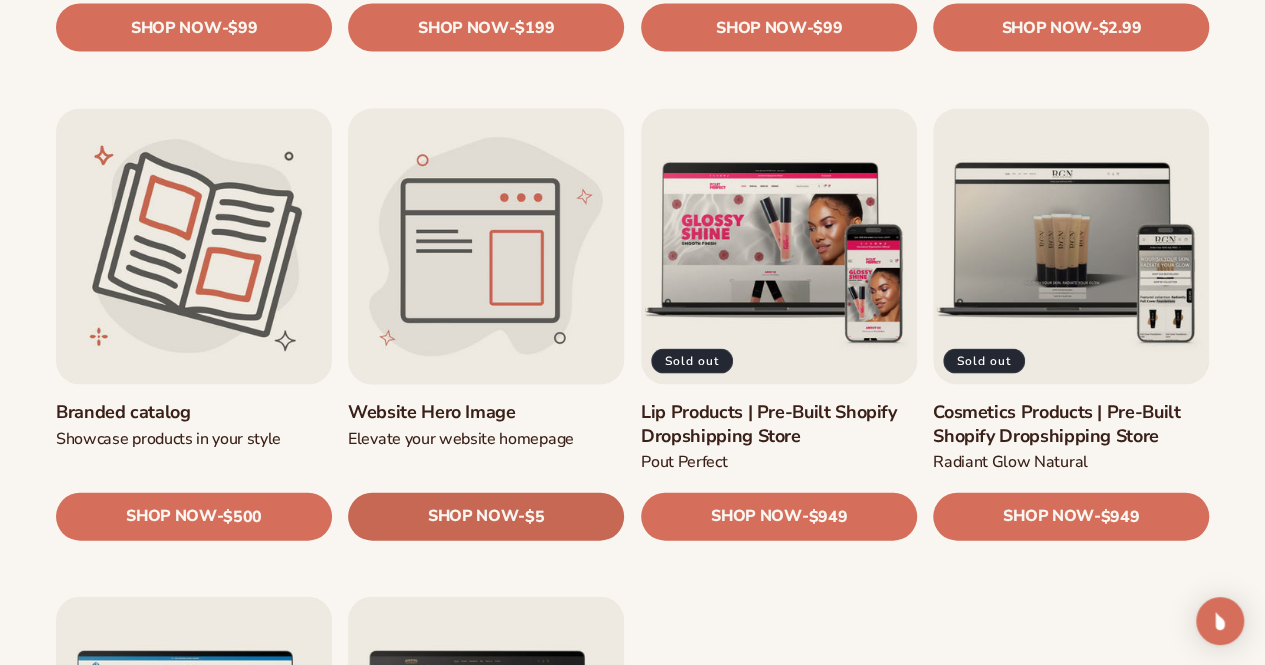 click on "SHOP NOW" at bounding box center [473, 516] 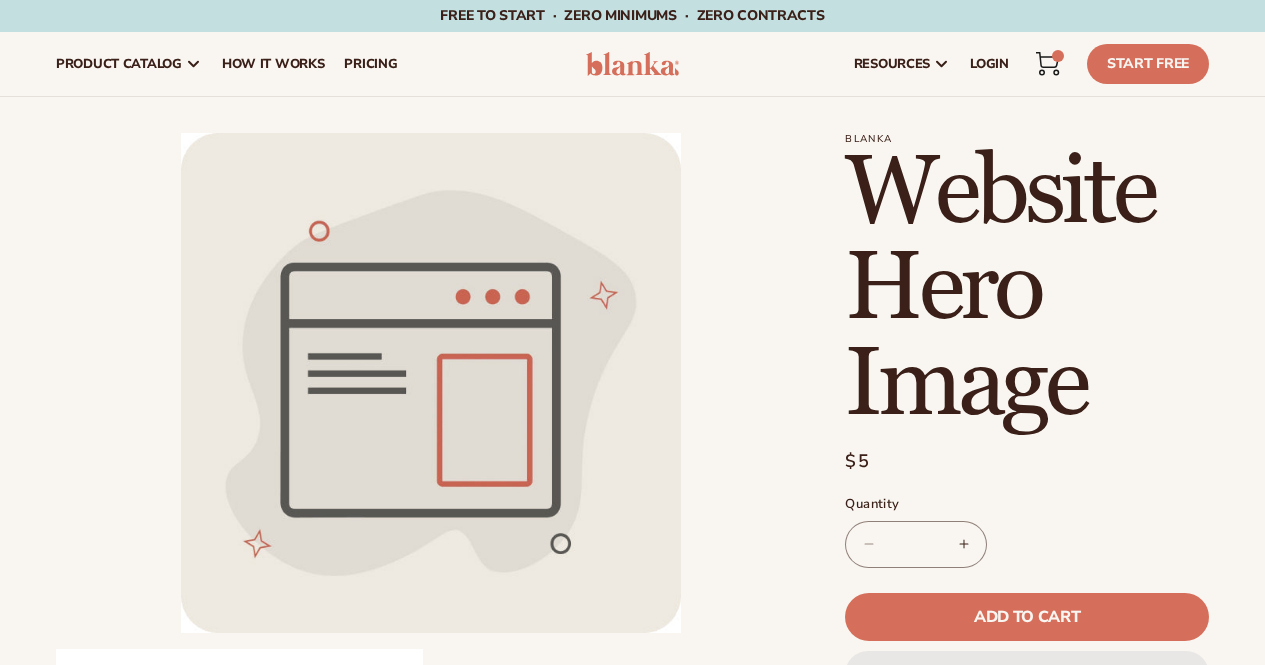 scroll, scrollTop: 0, scrollLeft: 0, axis: both 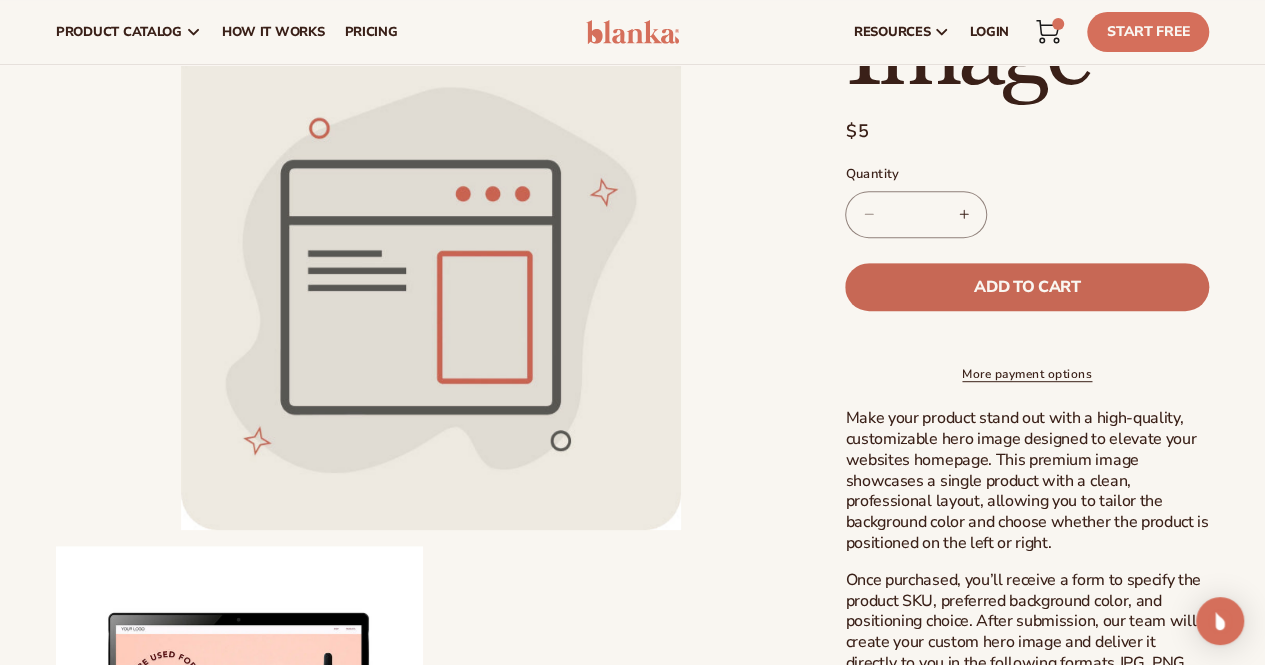 click on "Add to cart" at bounding box center (1027, 287) 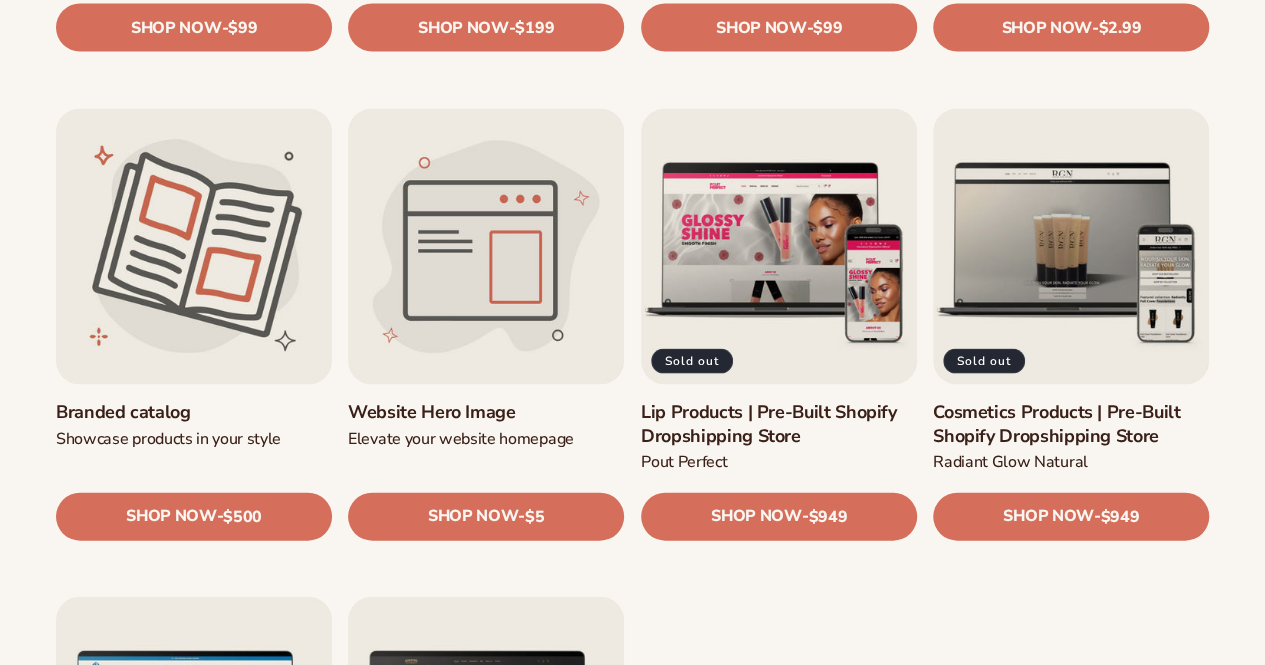 scroll, scrollTop: 1976, scrollLeft: 0, axis: vertical 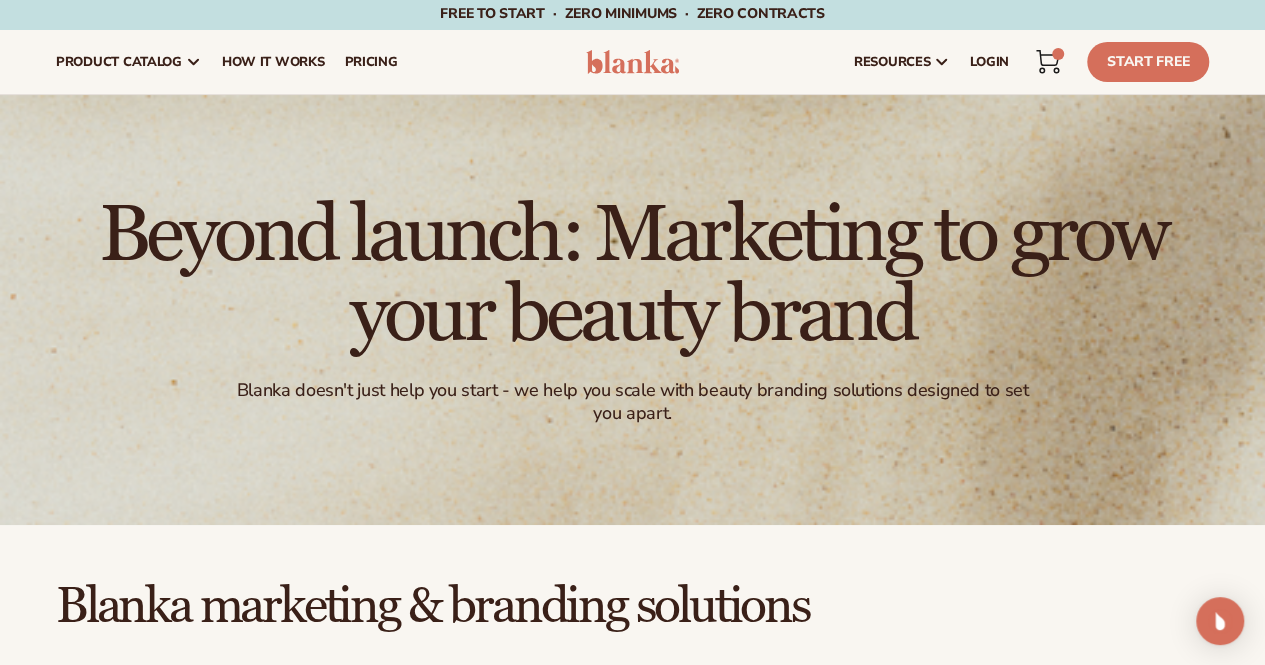 click 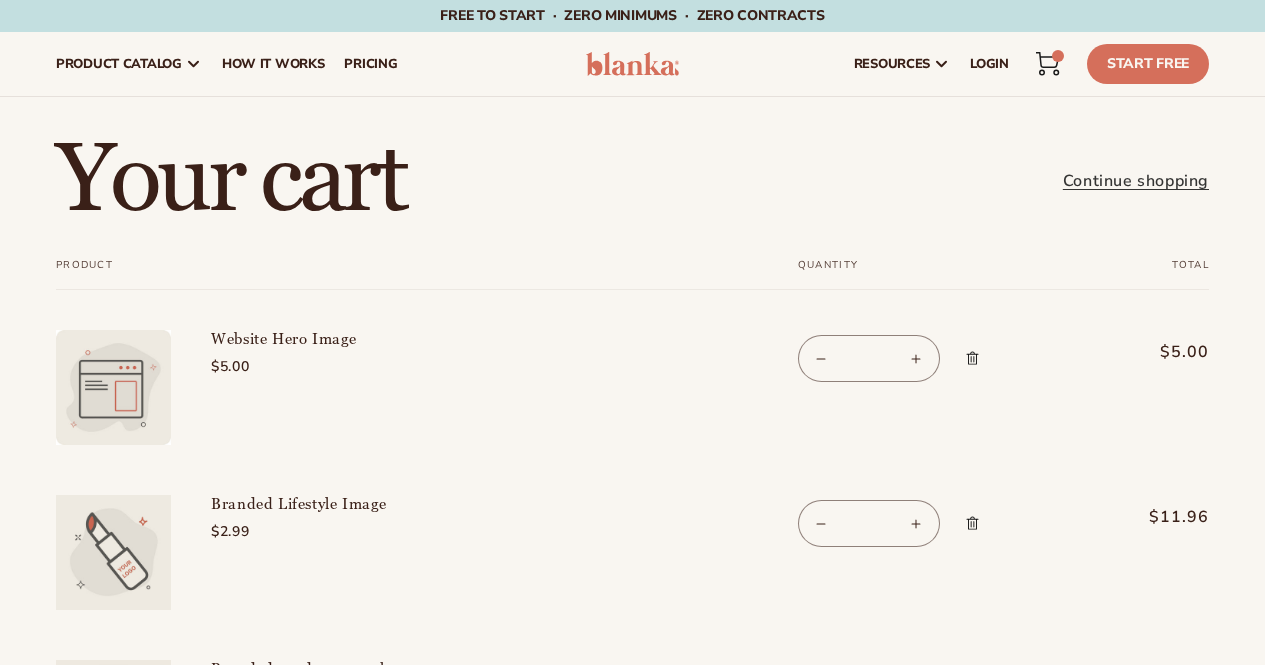 scroll, scrollTop: 0, scrollLeft: 0, axis: both 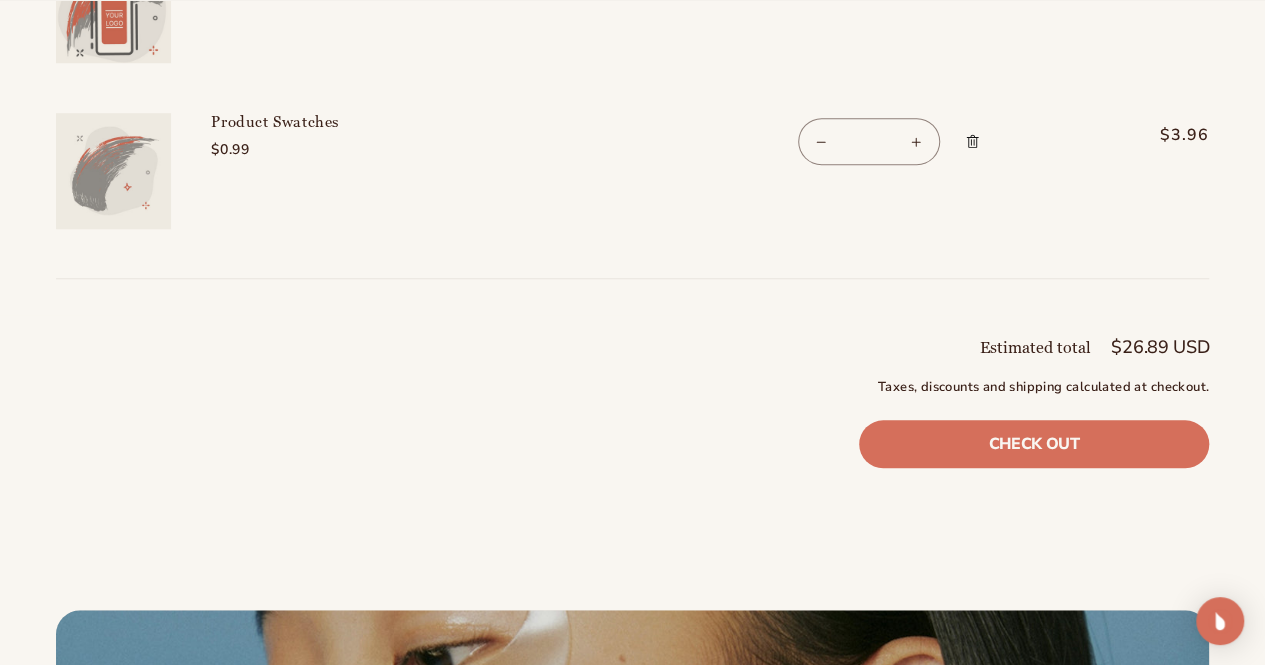drag, startPoint x: 1266, startPoint y: 84, endPoint x: 1234, endPoint y: 232, distance: 151.41995 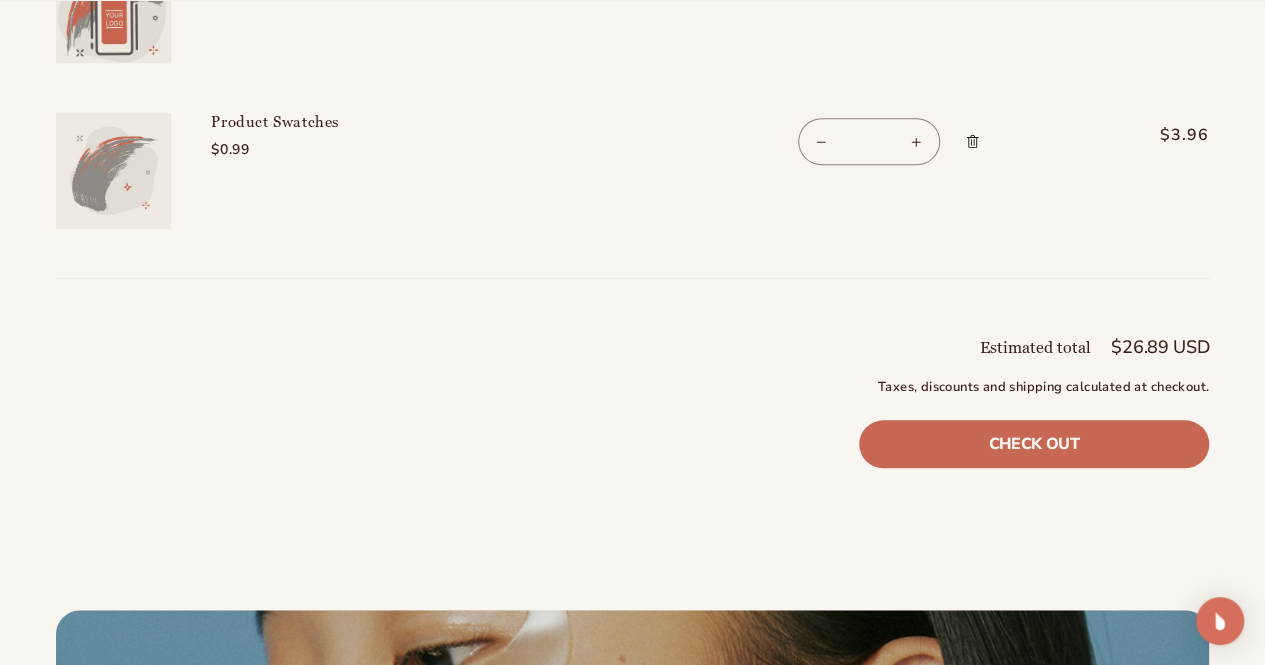 click on "Check out" at bounding box center [1034, 444] 